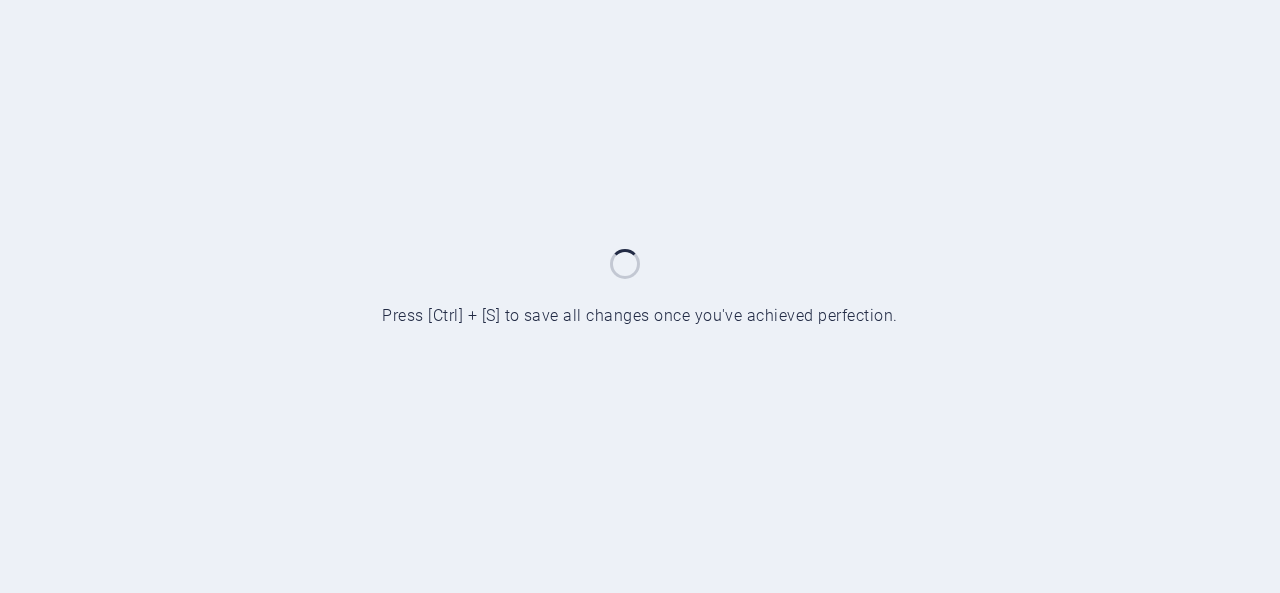 scroll, scrollTop: 0, scrollLeft: 0, axis: both 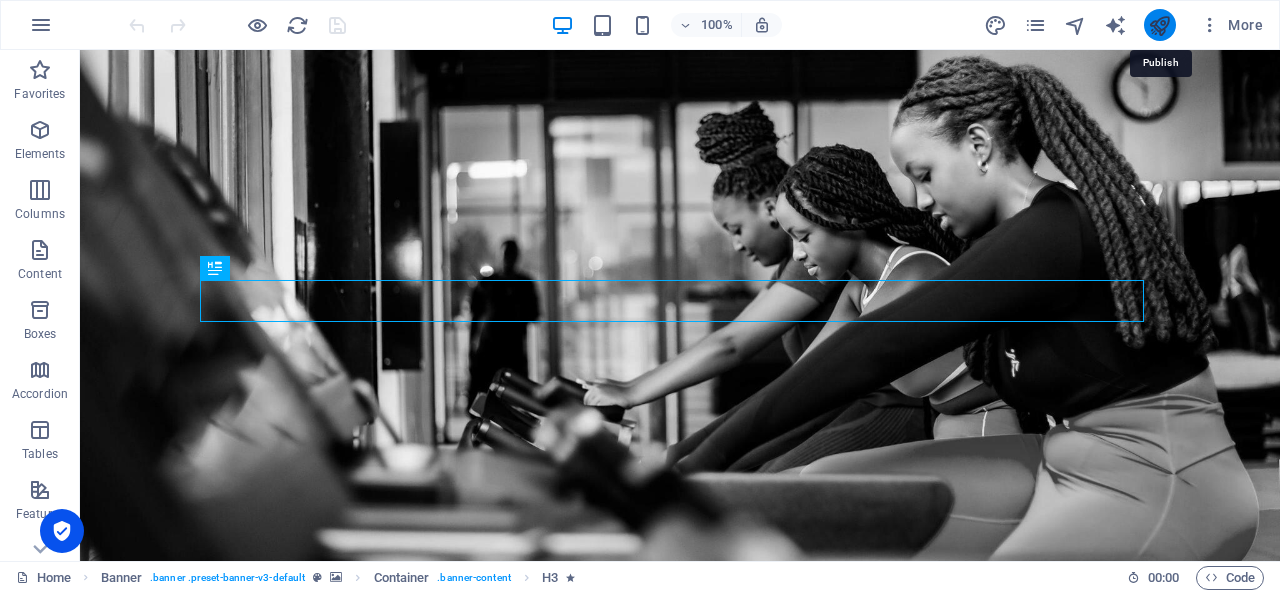 click at bounding box center [1159, 25] 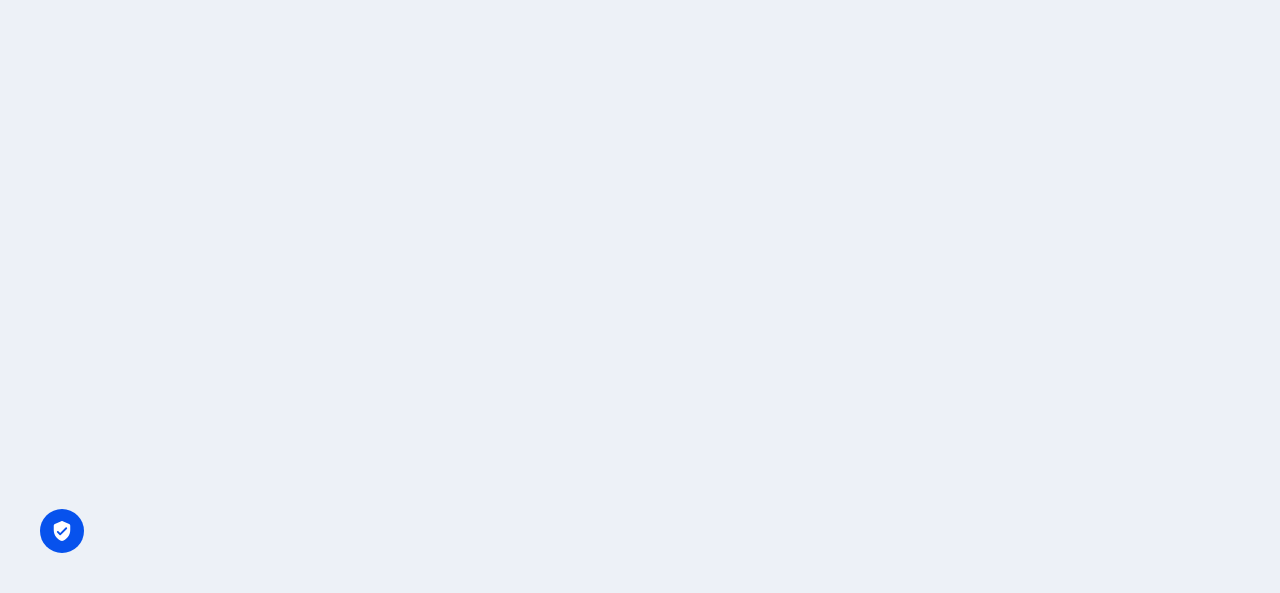 scroll, scrollTop: 0, scrollLeft: 0, axis: both 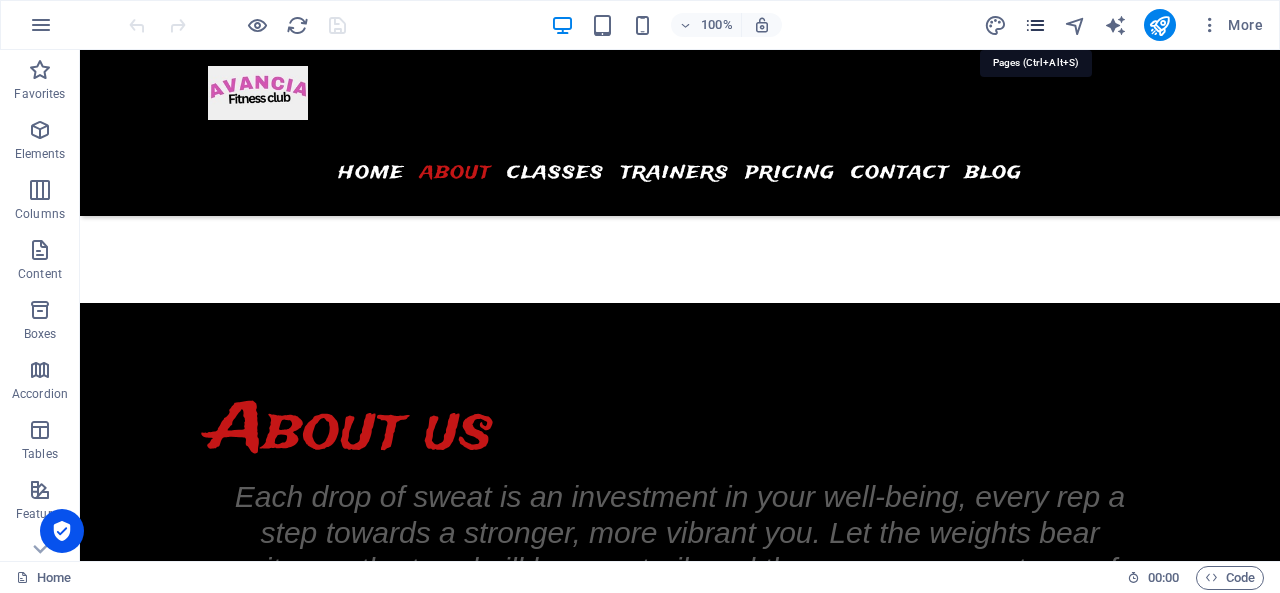 click at bounding box center (1035, 25) 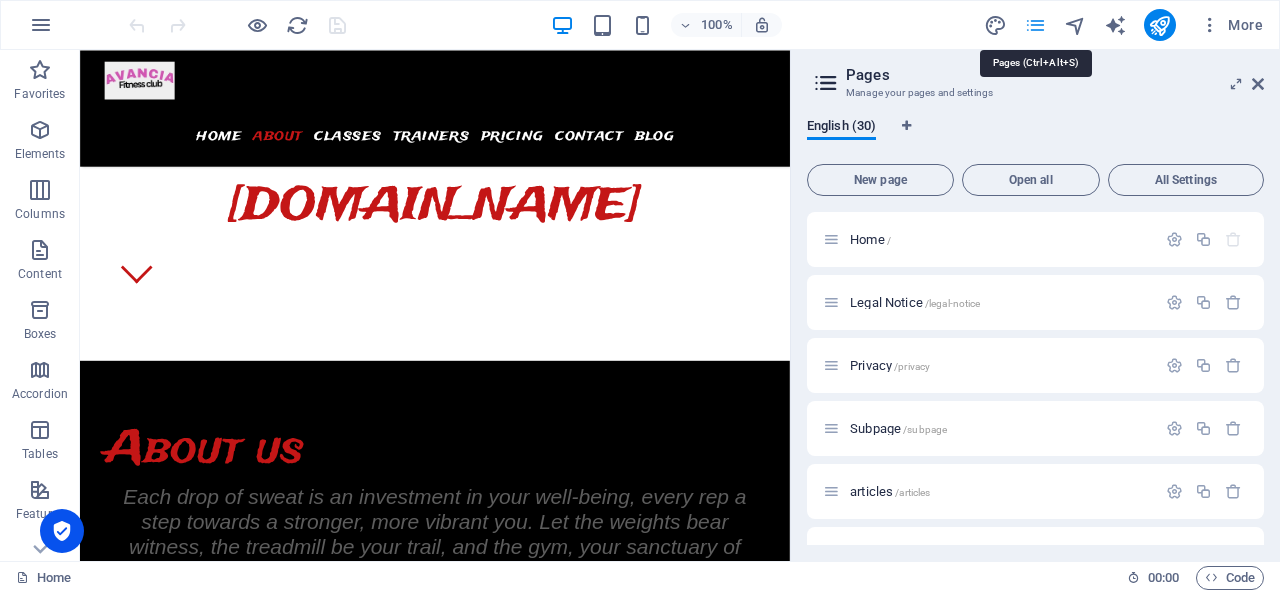 scroll, scrollTop: 1190, scrollLeft: 0, axis: vertical 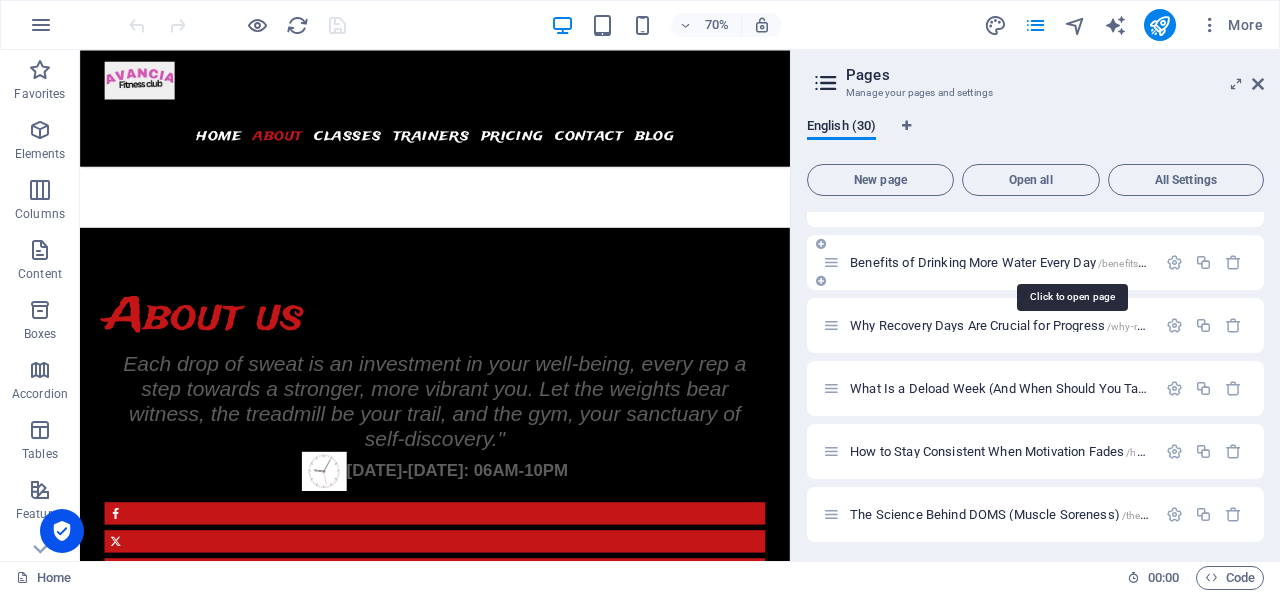 click on "Benefits of Drinking More Water Every Day /benefits-of-drinking-more-water-every-day" at bounding box center [1071, 262] 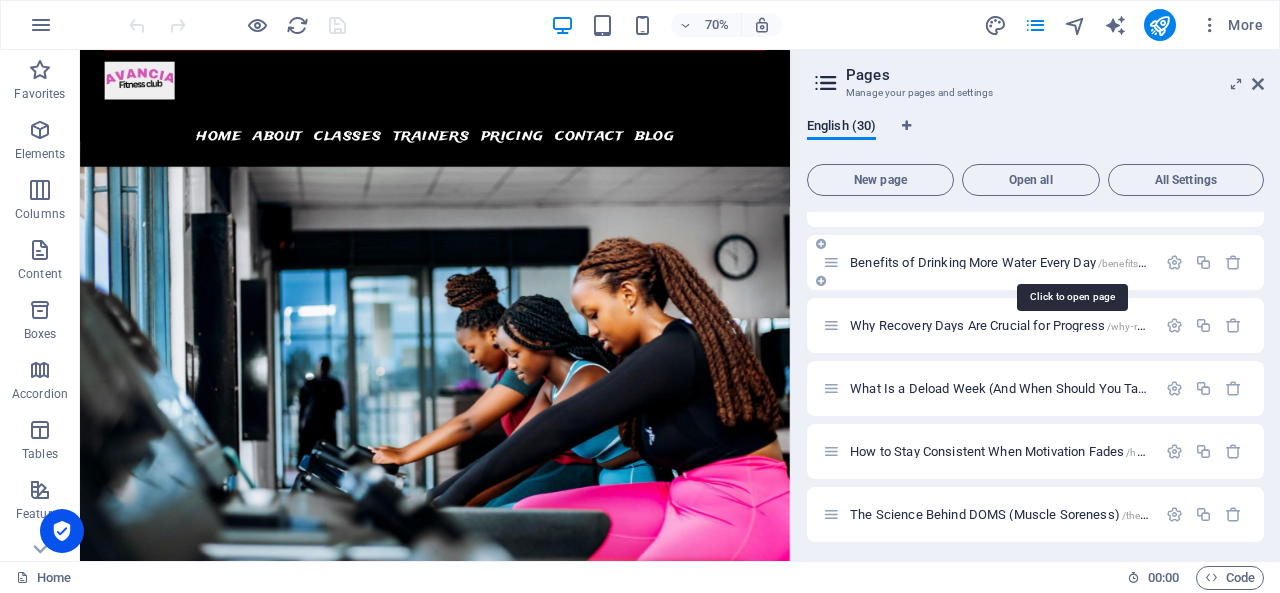scroll, scrollTop: 0, scrollLeft: 0, axis: both 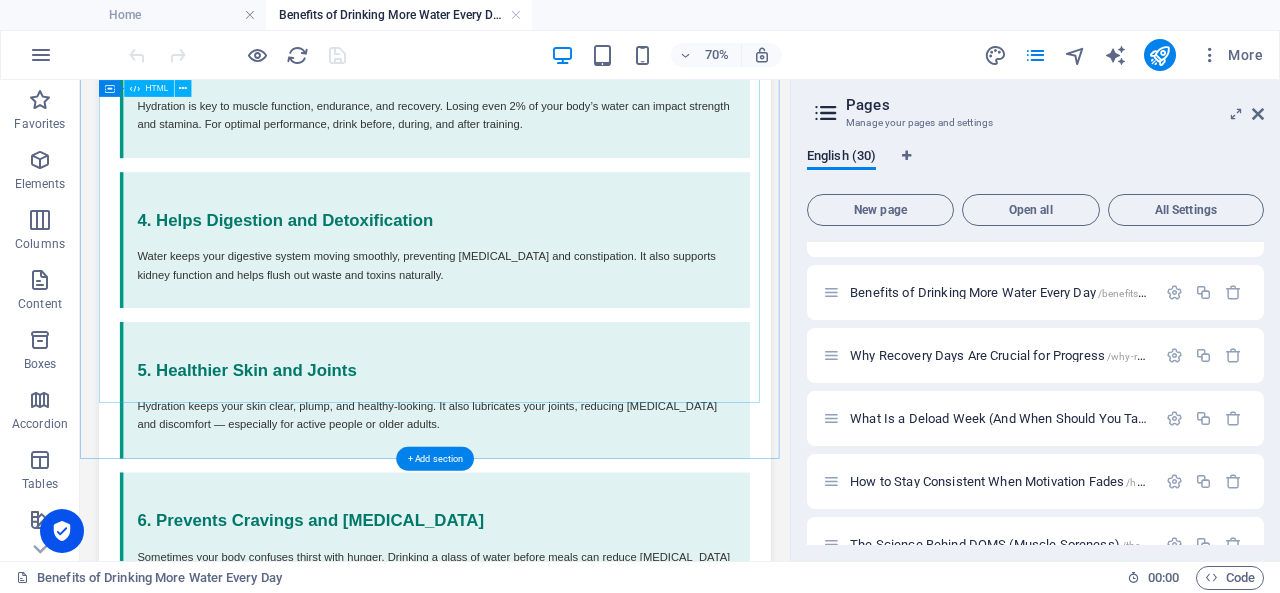 click on "Benefits of Drinking More Water Every Day
Benefits of Drinking More Water Every Day
Water is one of the most important (and underrated) parts of your health and fitness. Staying properly hydrated helps everything — from fat loss and focus to digestion and performance. Here’s why drinking more water every day should be a top priority.
1. Boosts Energy and Brain Function
Even mild dehydration can lead to fatigue, poor concentration, and headaches. Drinking enough water keeps your brain sharp and your body energized — especially during workouts or long days.
2. Supports Fat Loss
Water can temporarily boost your metabolism and help you burn more calories throughout the day. It also helps reduce appetite and prevents you from mistaking thirst for hunger.
3. Improves Workout Performance
4. Helps Digestion and Detoxification" at bounding box center [587, 270] 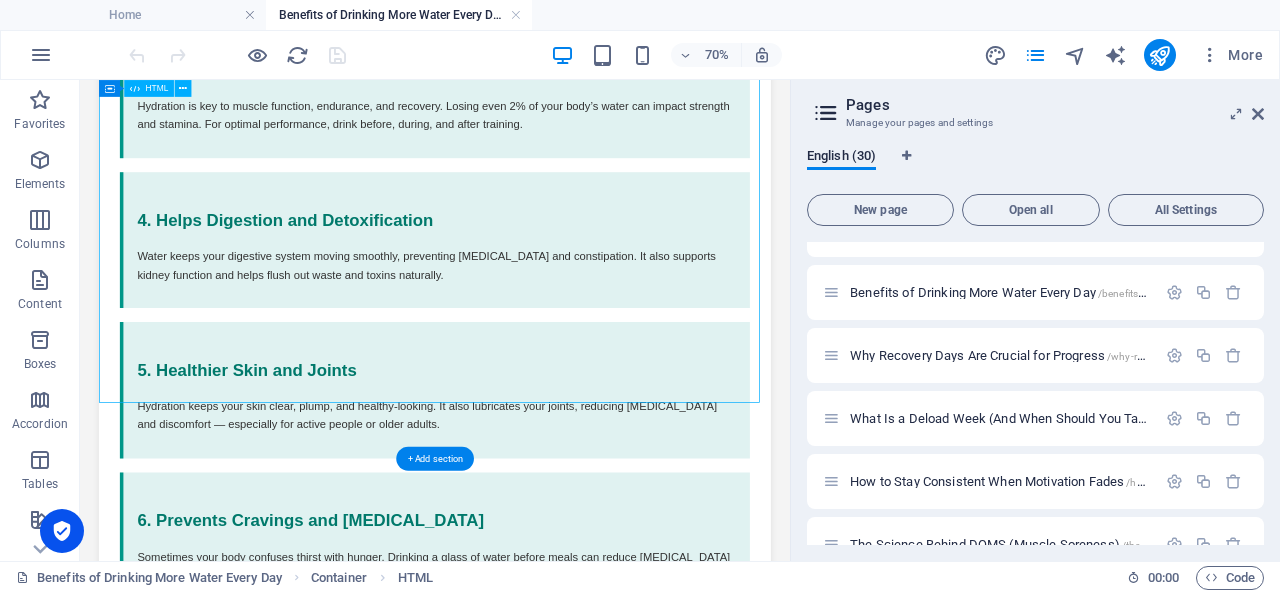 click on "Benefits of Drinking More Water Every Day
Benefits of Drinking More Water Every Day
Water is one of the most important (and underrated) parts of your health and fitness. Staying properly hydrated helps everything — from fat loss and focus to digestion and performance. Here’s why drinking more water every day should be a top priority.
1. Boosts Energy and Brain Function
Even mild dehydration can lead to fatigue, poor concentration, and headaches. Drinking enough water keeps your brain sharp and your body energized — especially during workouts or long days.
2. Supports Fat Loss
Water can temporarily boost your metabolism and help you burn more calories throughout the day. It also helps reduce appetite and prevents you from mistaking thirst for hunger.
3. Improves Workout Performance
4. Helps Digestion and Detoxification" at bounding box center (587, 270) 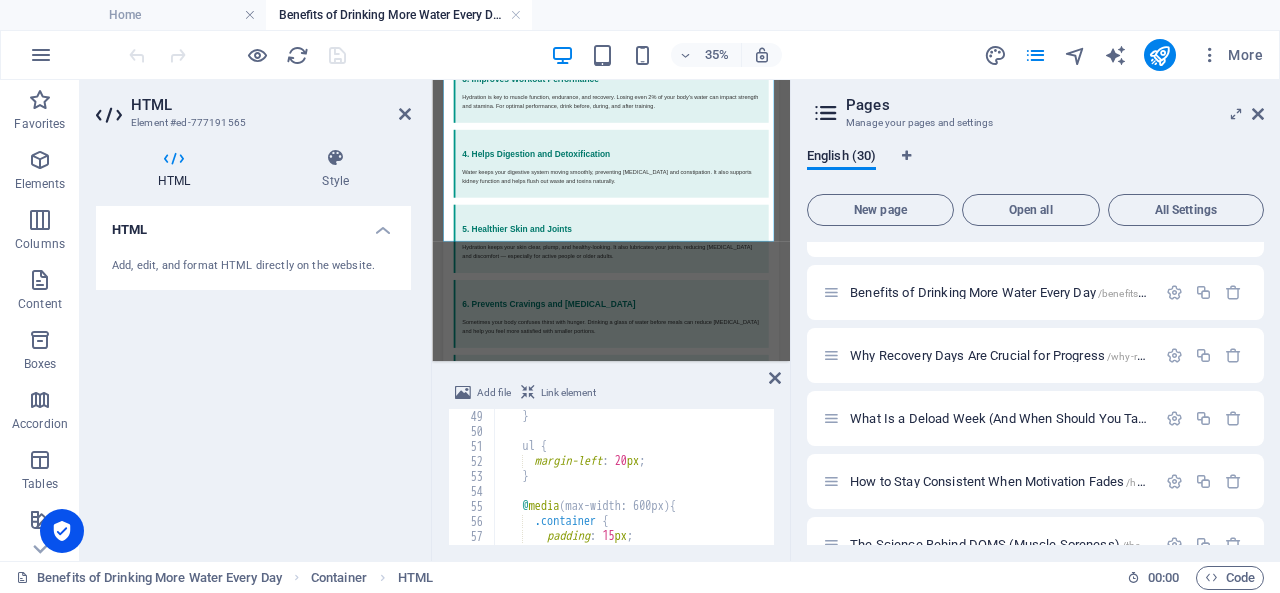 scroll, scrollTop: 780, scrollLeft: 0, axis: vertical 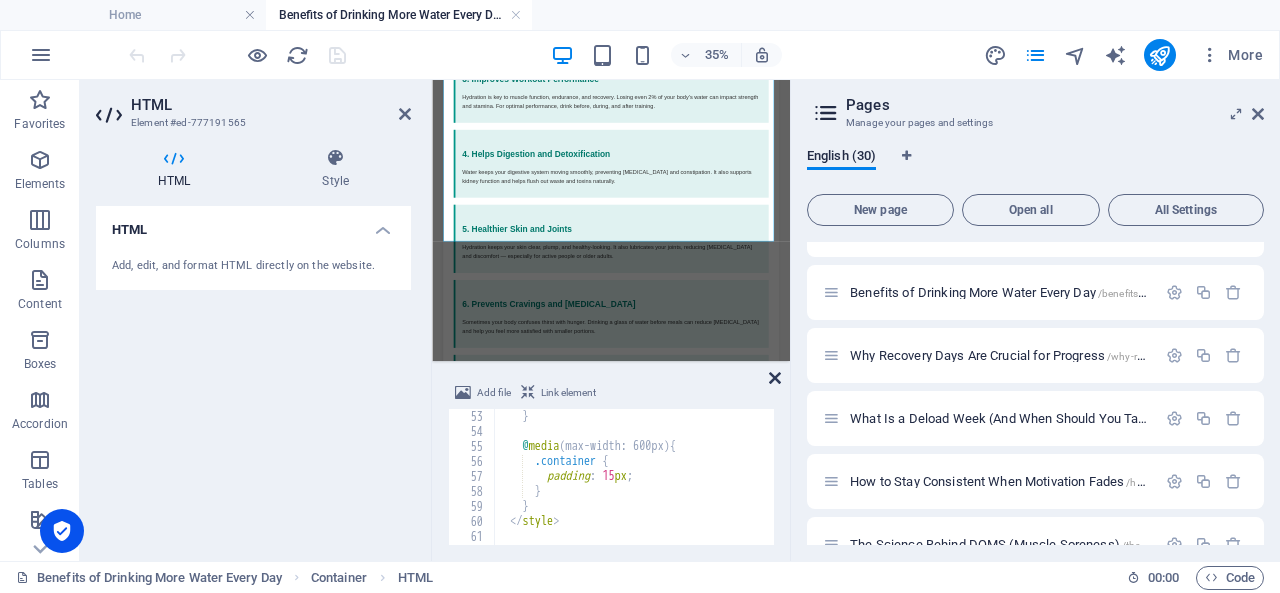 click at bounding box center (775, 378) 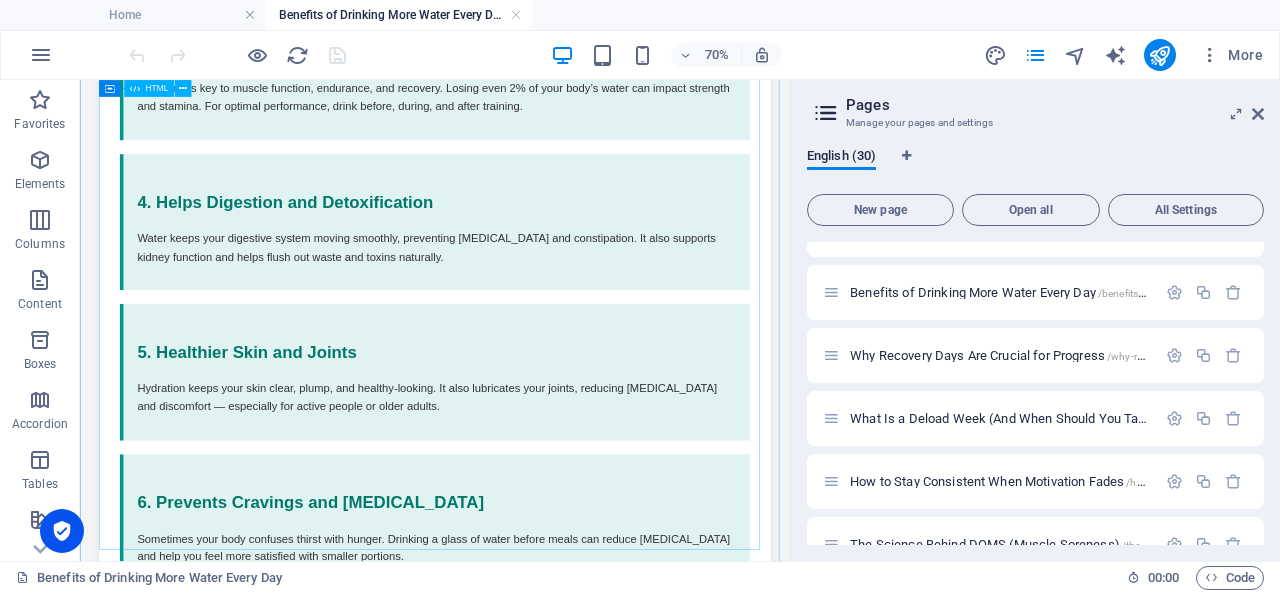 scroll, scrollTop: 2234, scrollLeft: 0, axis: vertical 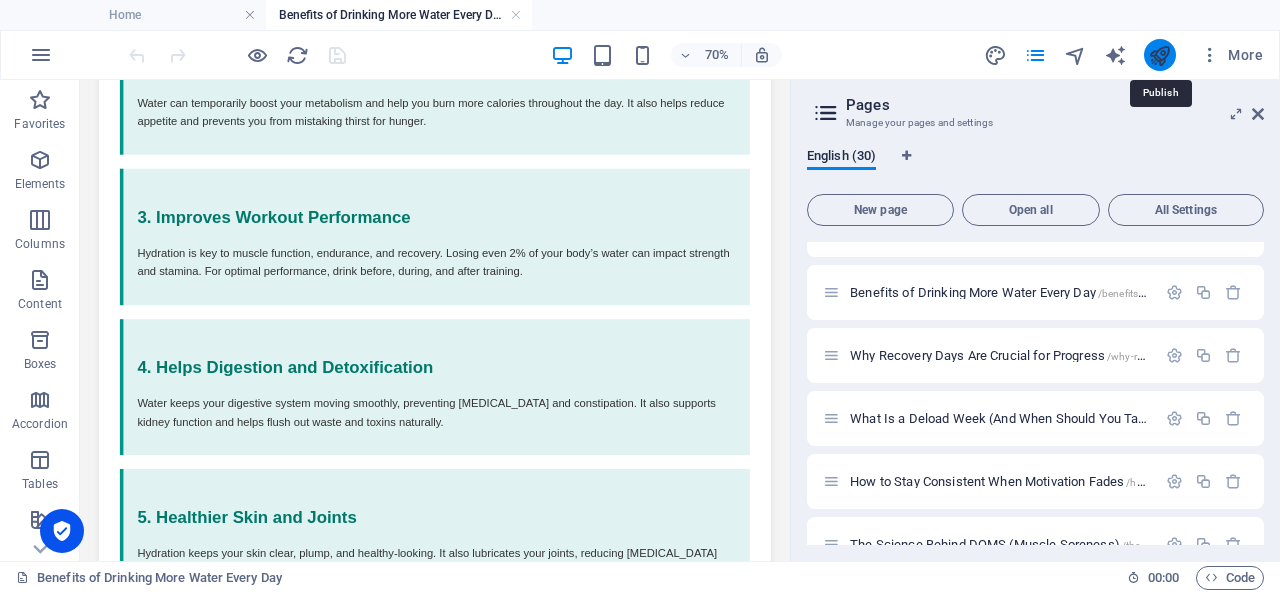 click at bounding box center [1159, 55] 